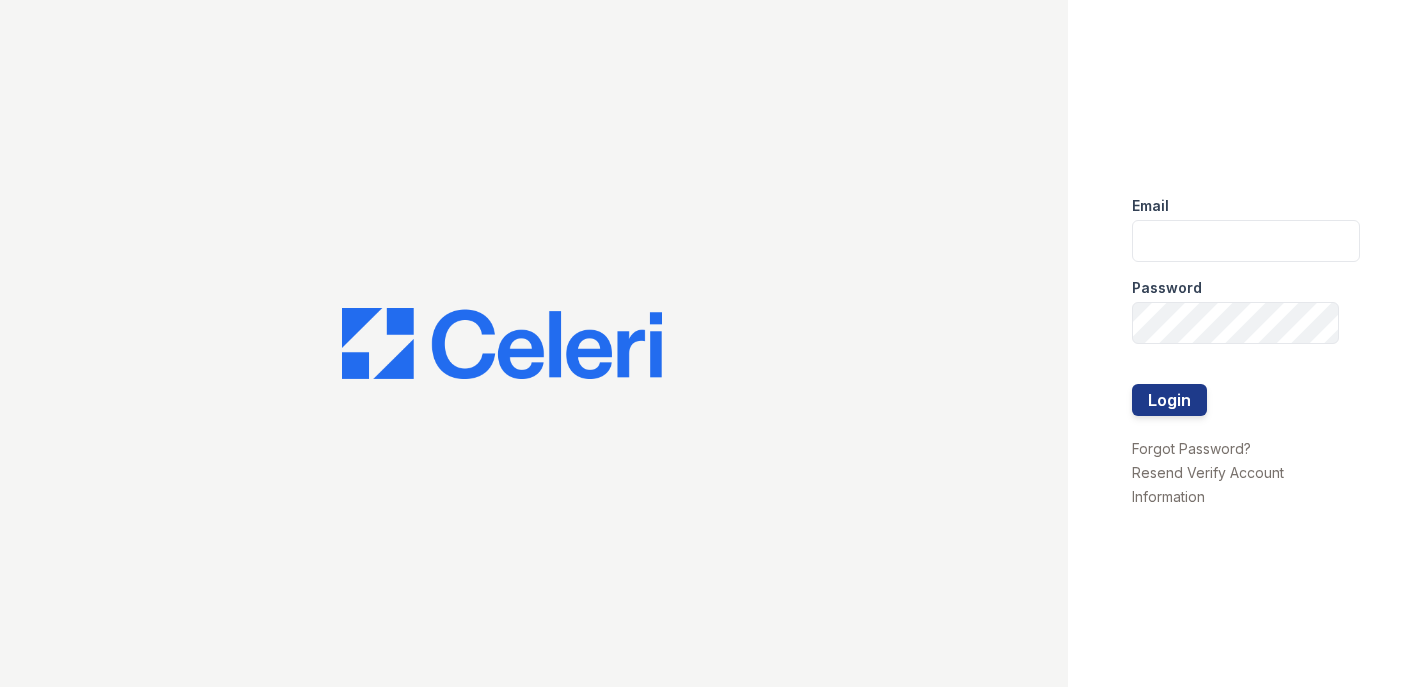 scroll, scrollTop: 0, scrollLeft: 0, axis: both 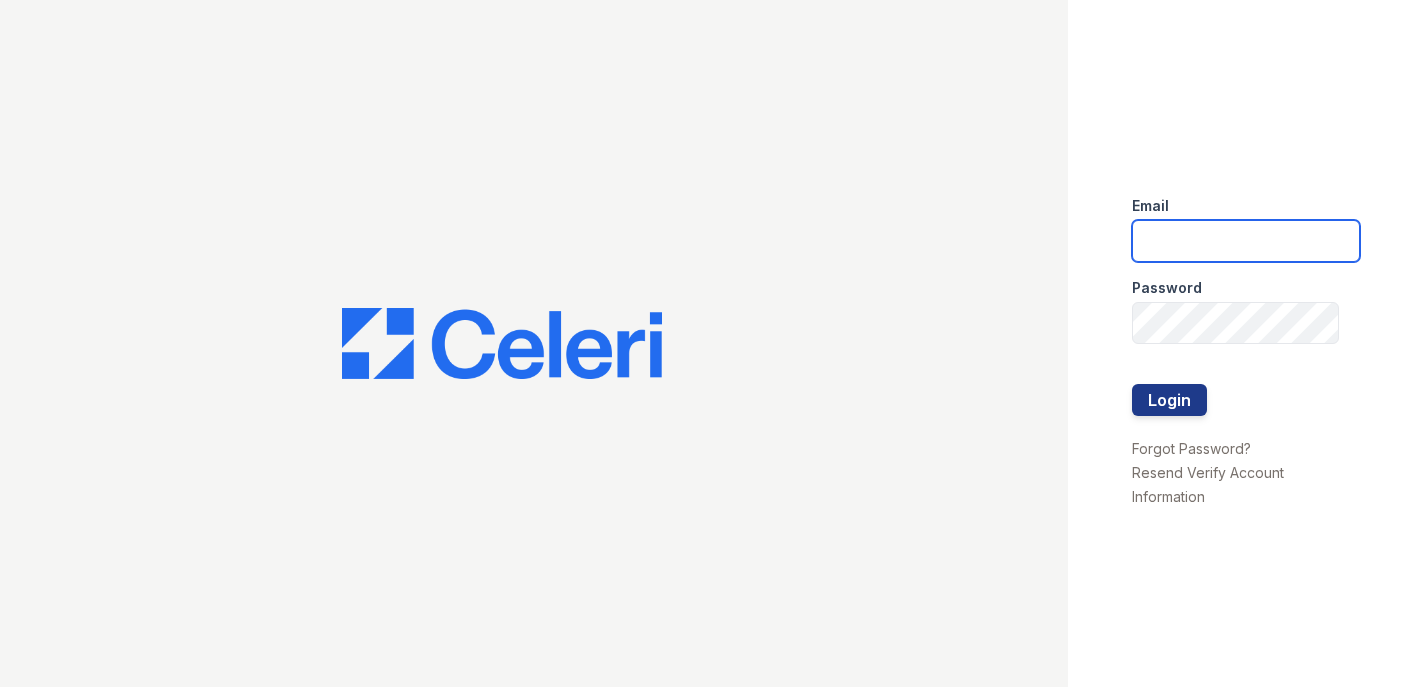 click at bounding box center (1246, 241) 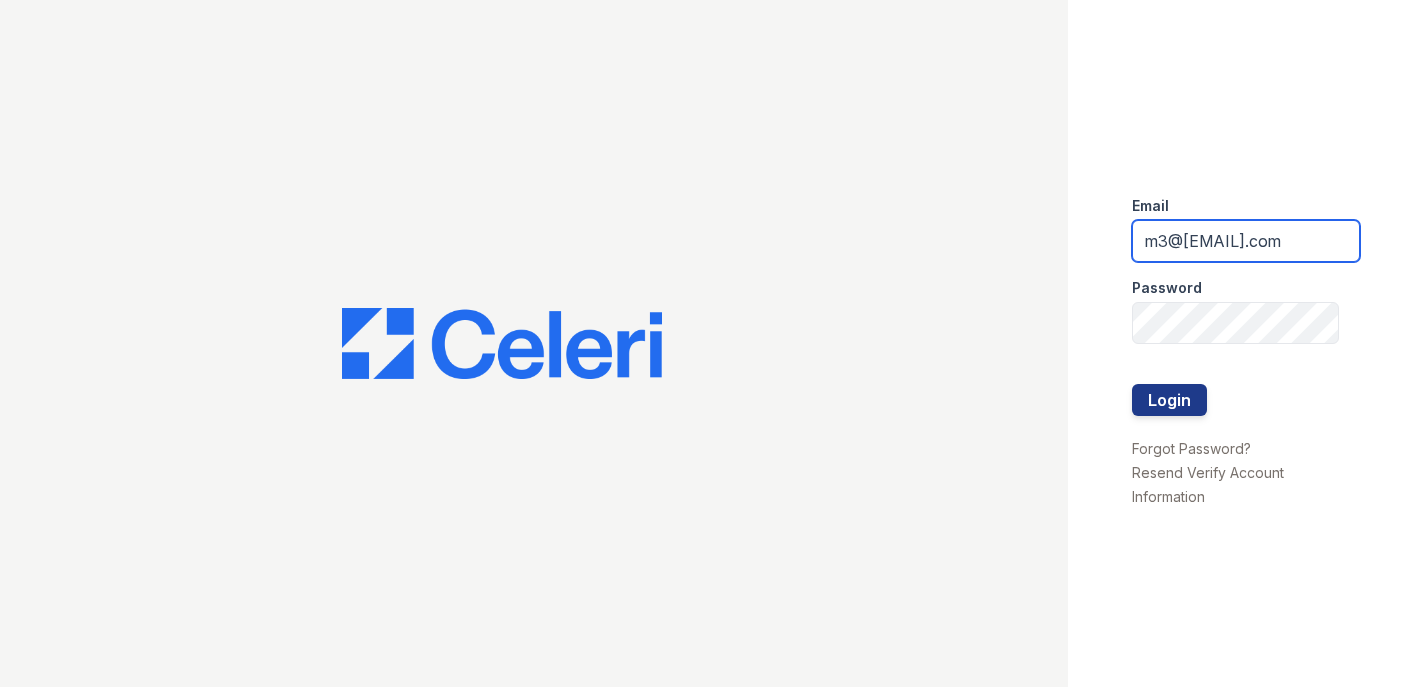 type on "m3@[EMAIL].com" 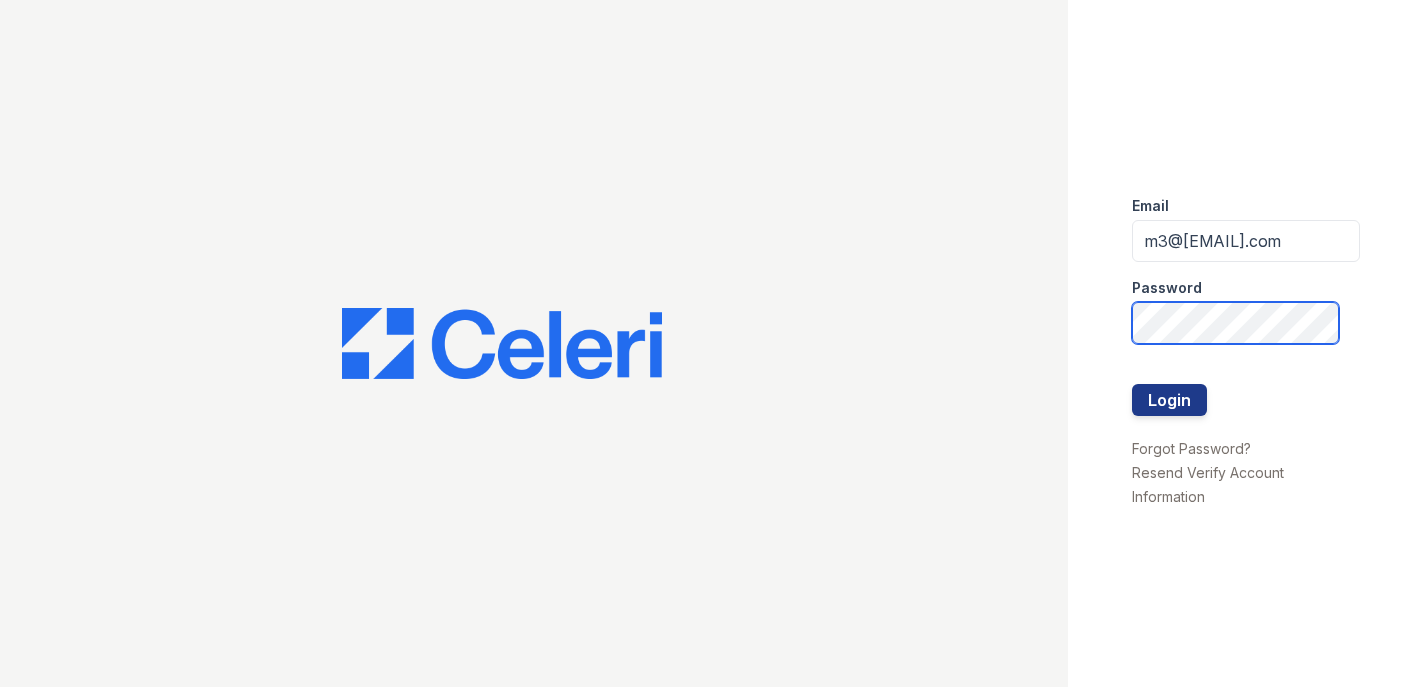 click on "Login" at bounding box center [1169, 400] 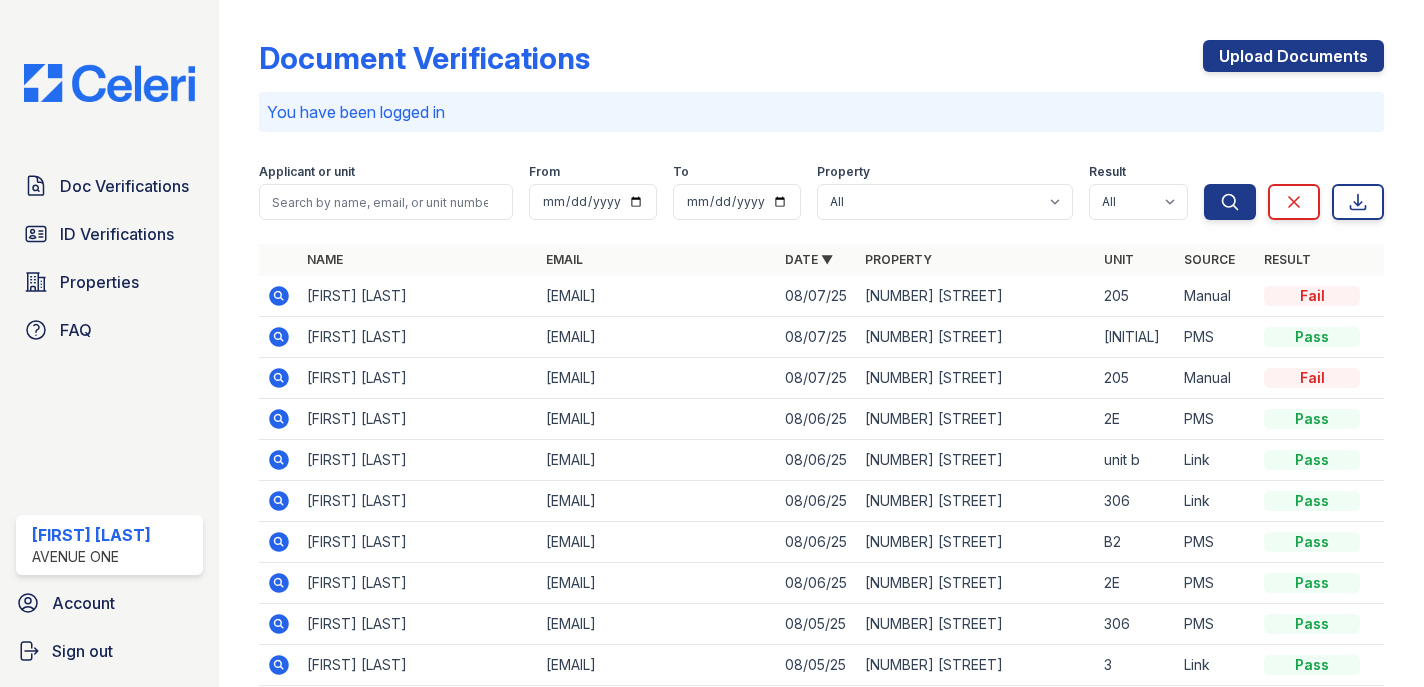 scroll, scrollTop: 0, scrollLeft: 0, axis: both 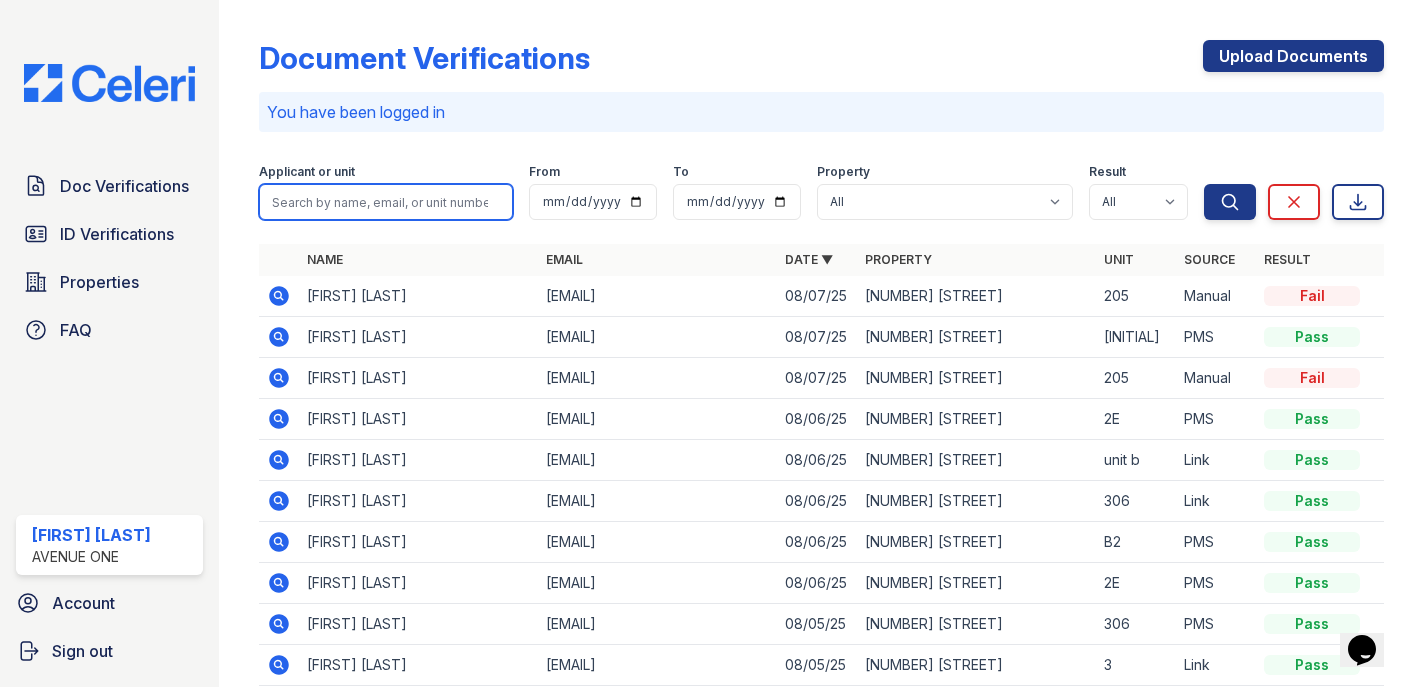 click at bounding box center (386, 202) 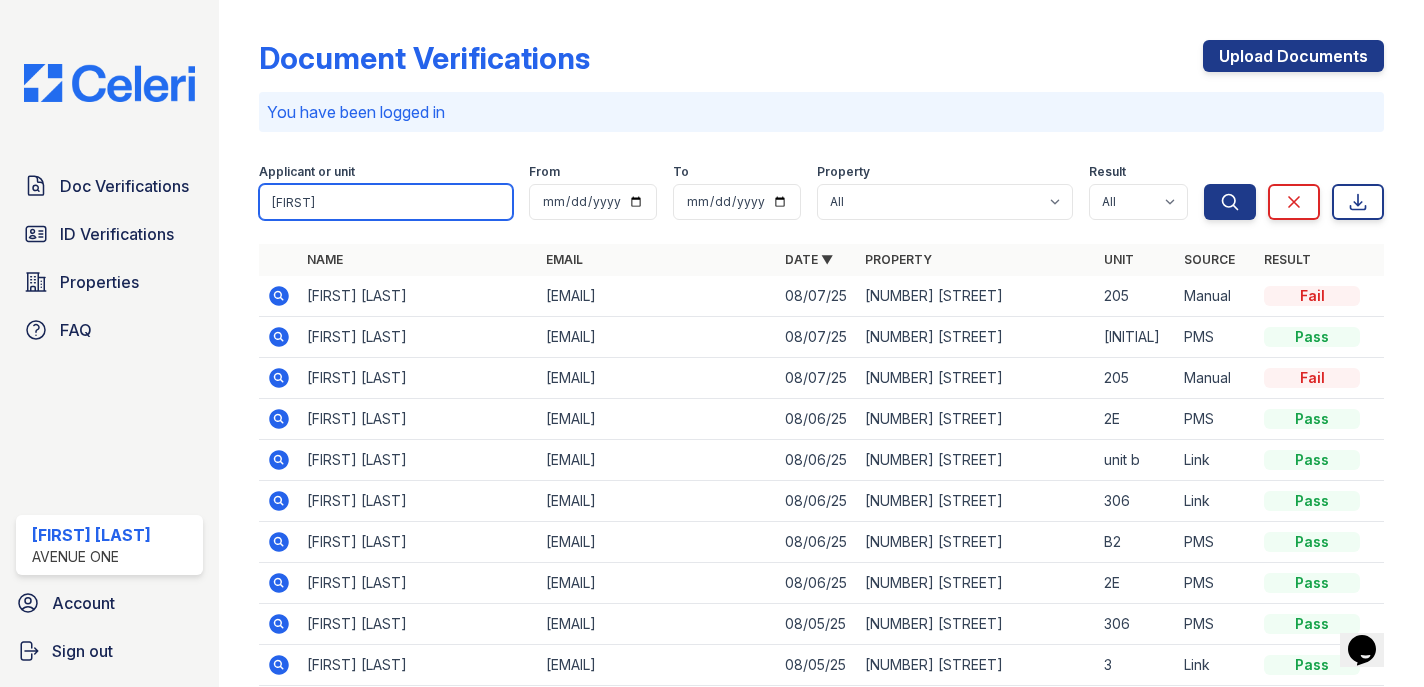 type on "[FIRST]" 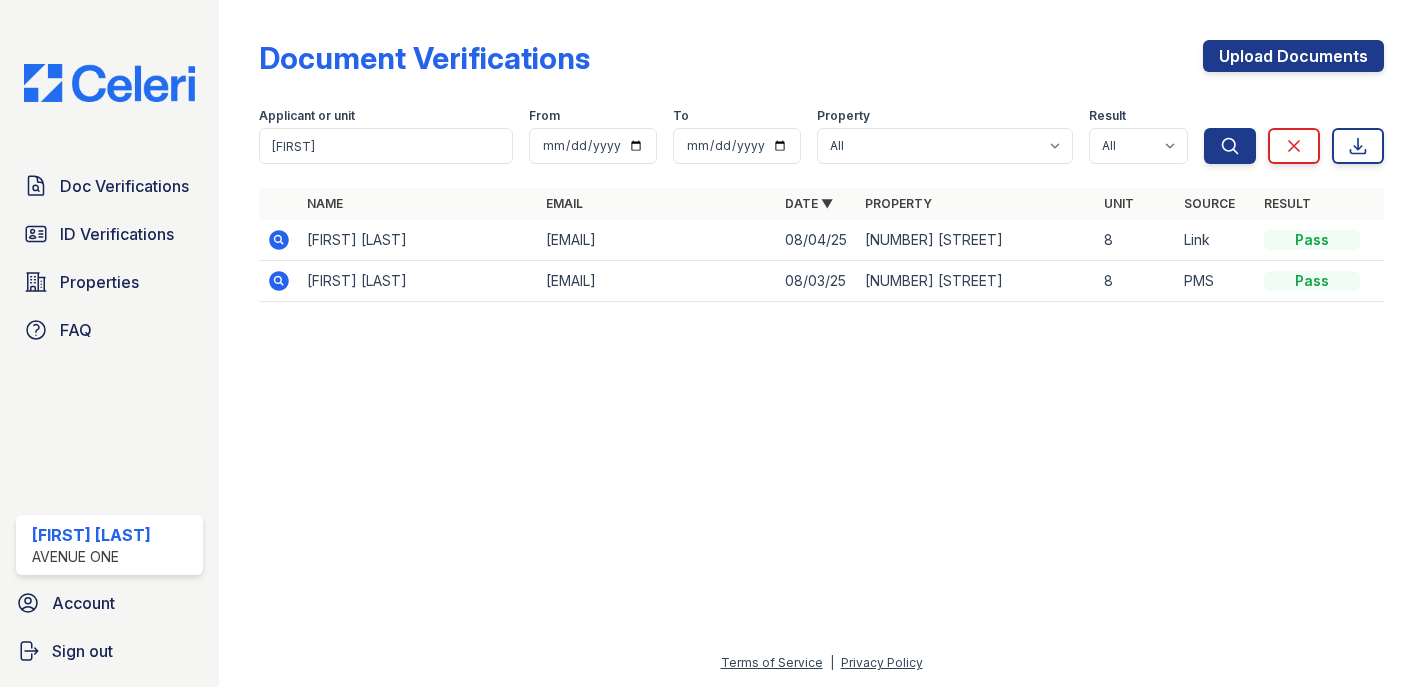 click 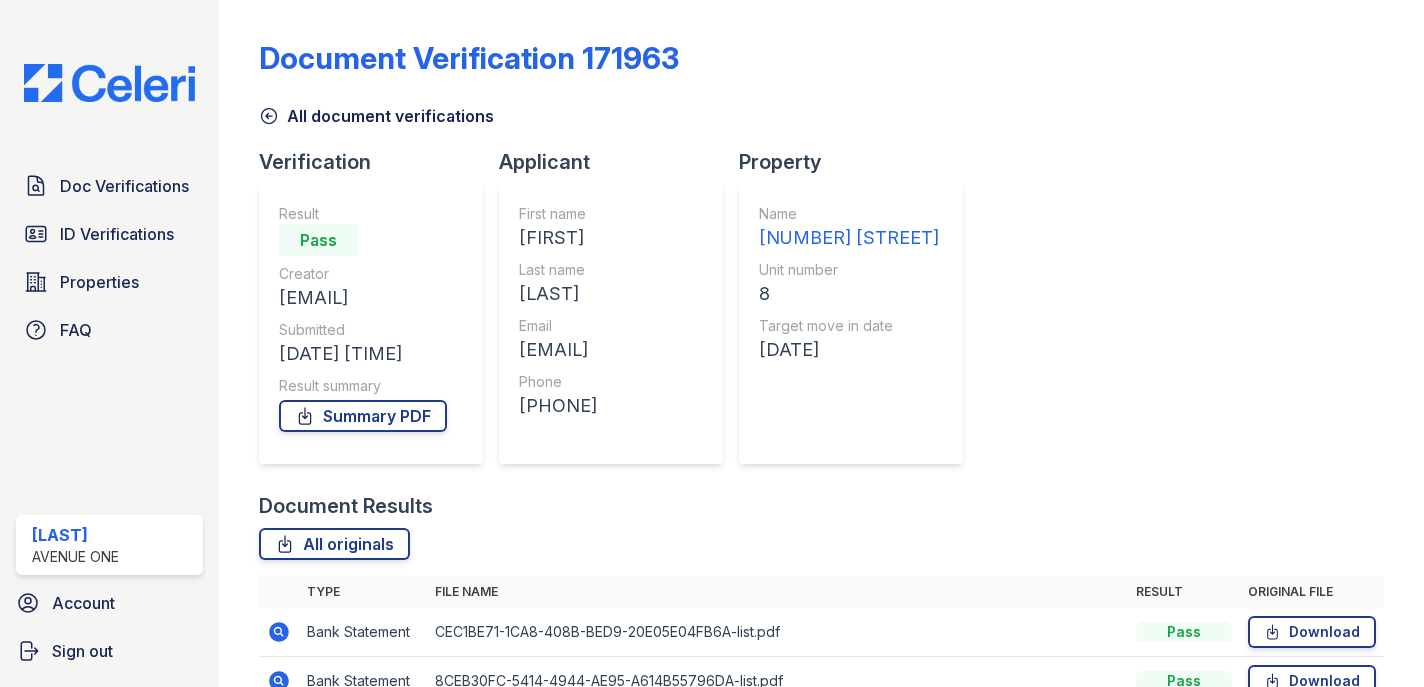 scroll, scrollTop: 0, scrollLeft: 0, axis: both 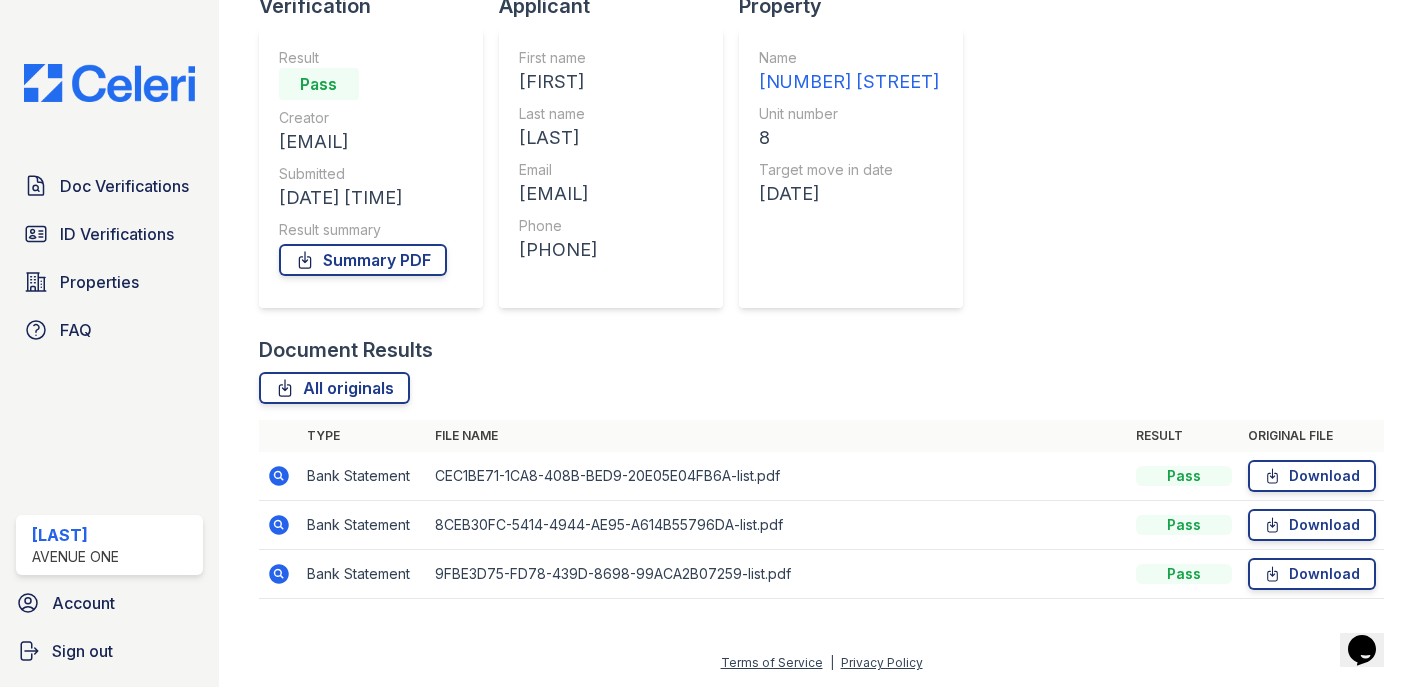 click 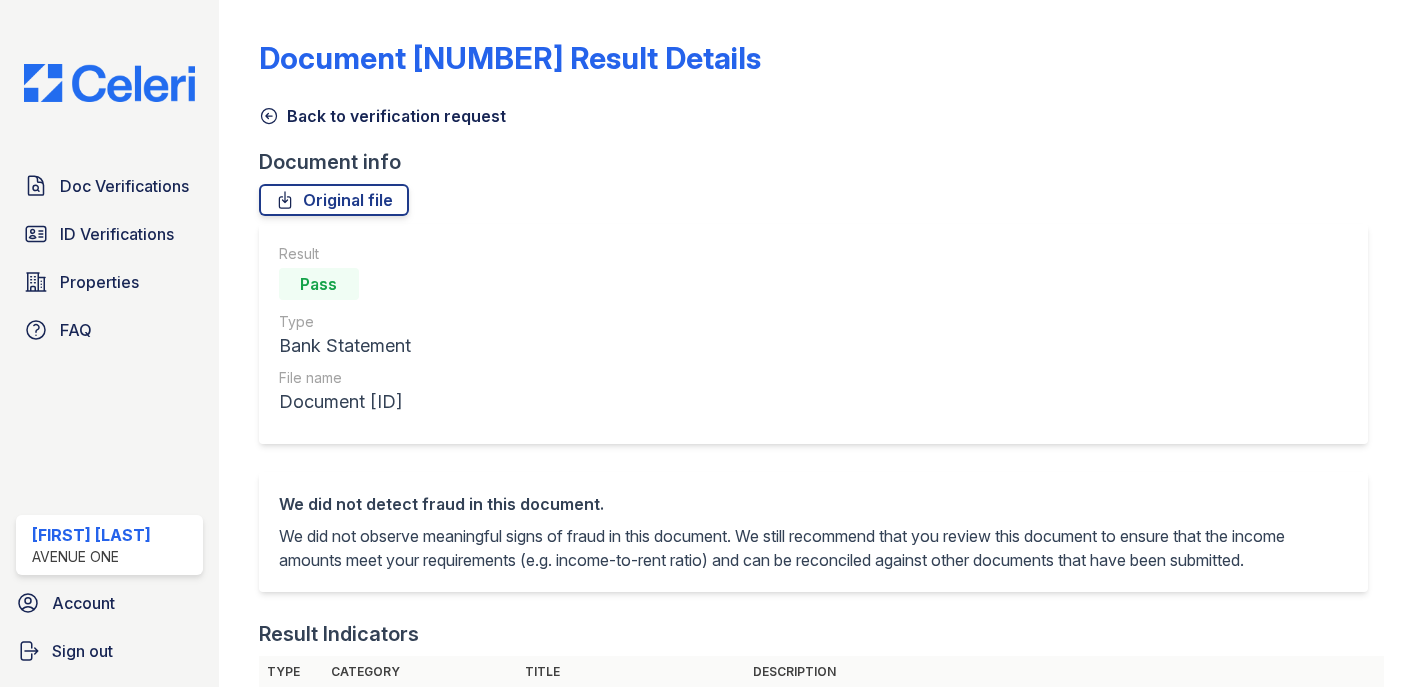 scroll, scrollTop: 0, scrollLeft: 0, axis: both 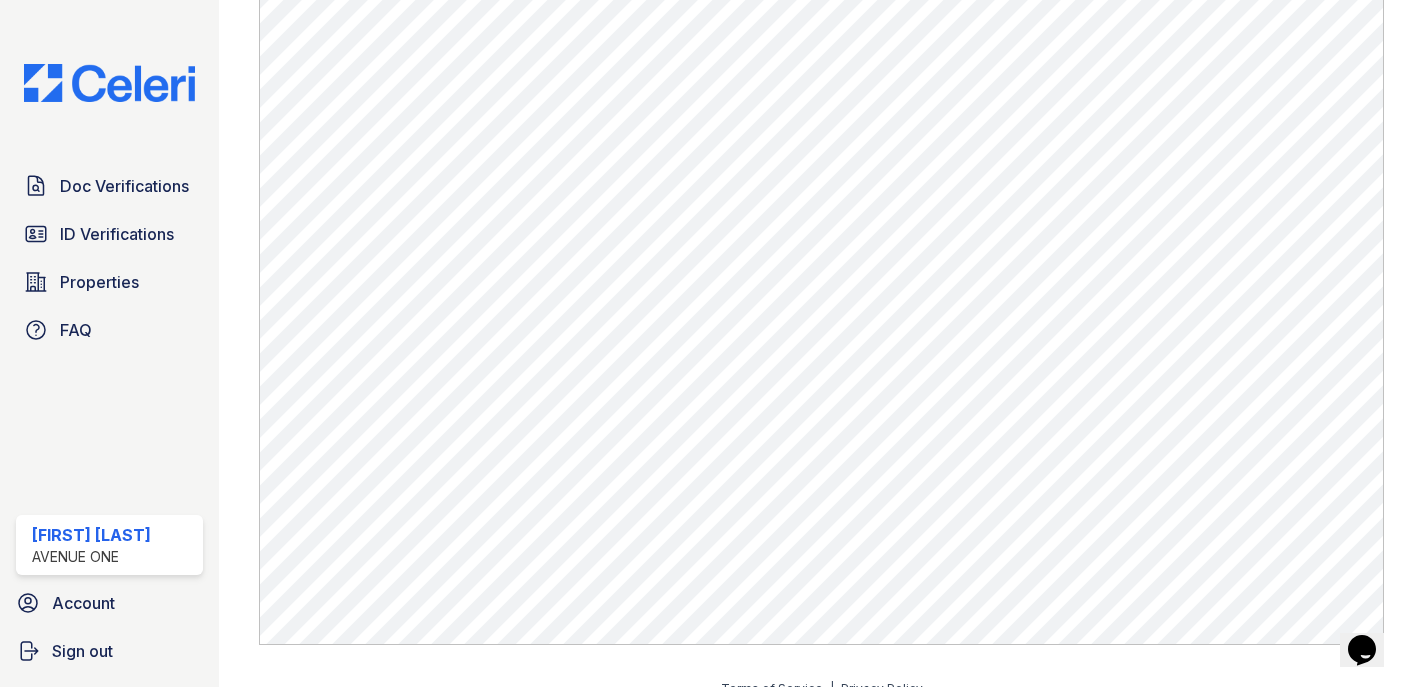 click on "Doc Verifications
ID Verifications
Properties
FAQ" at bounding box center [109, 258] 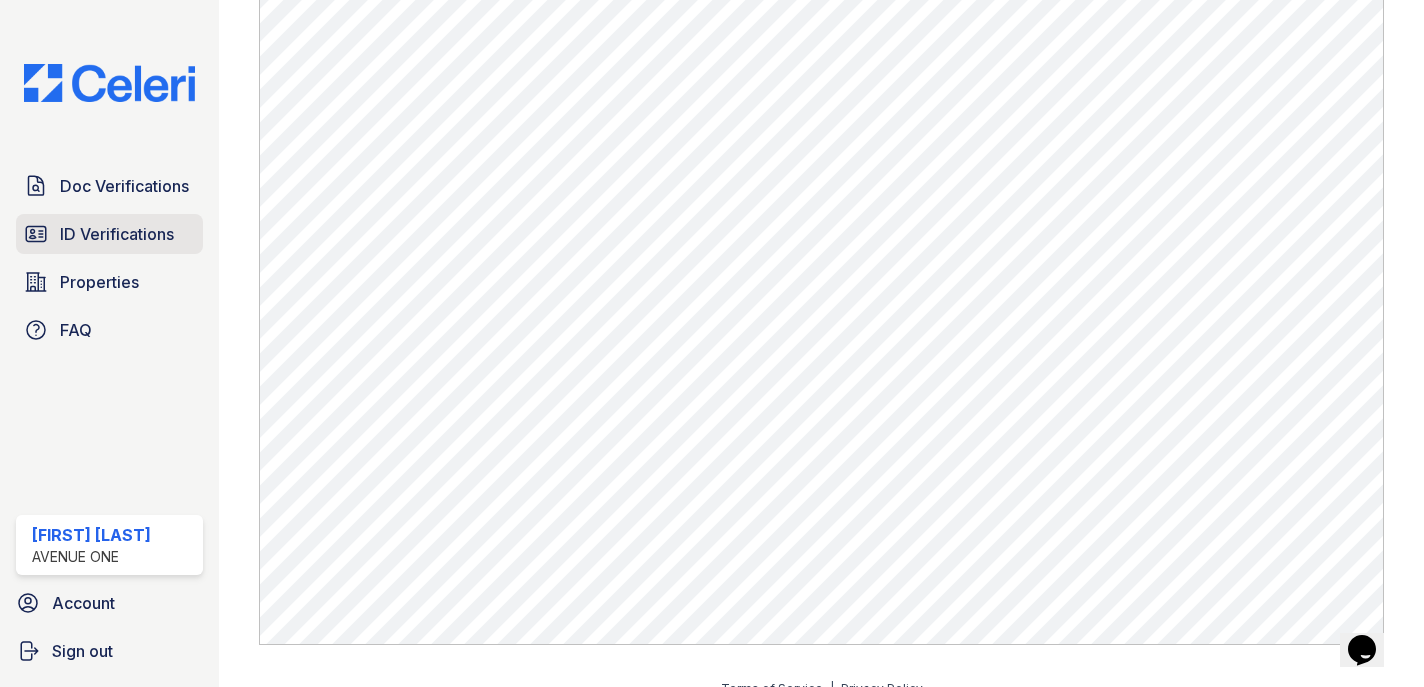 click on "ID Verifications" at bounding box center [117, 234] 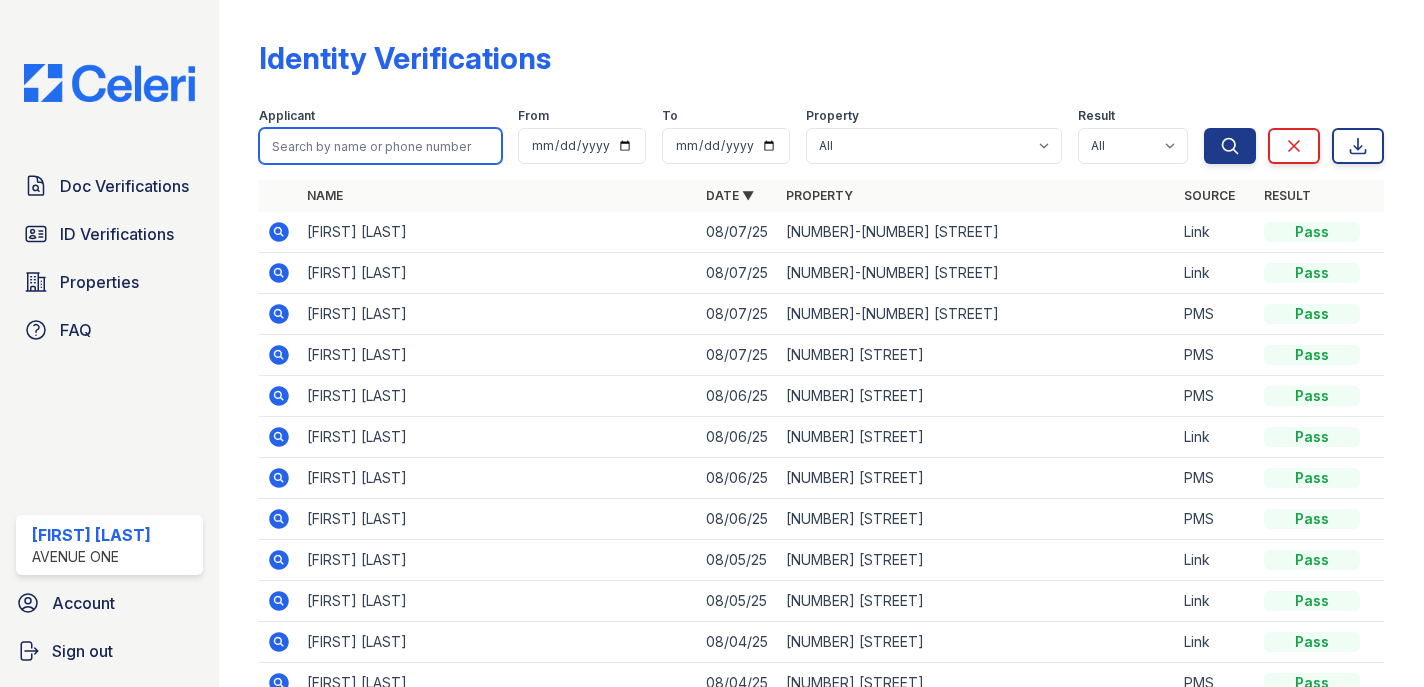 click at bounding box center [380, 146] 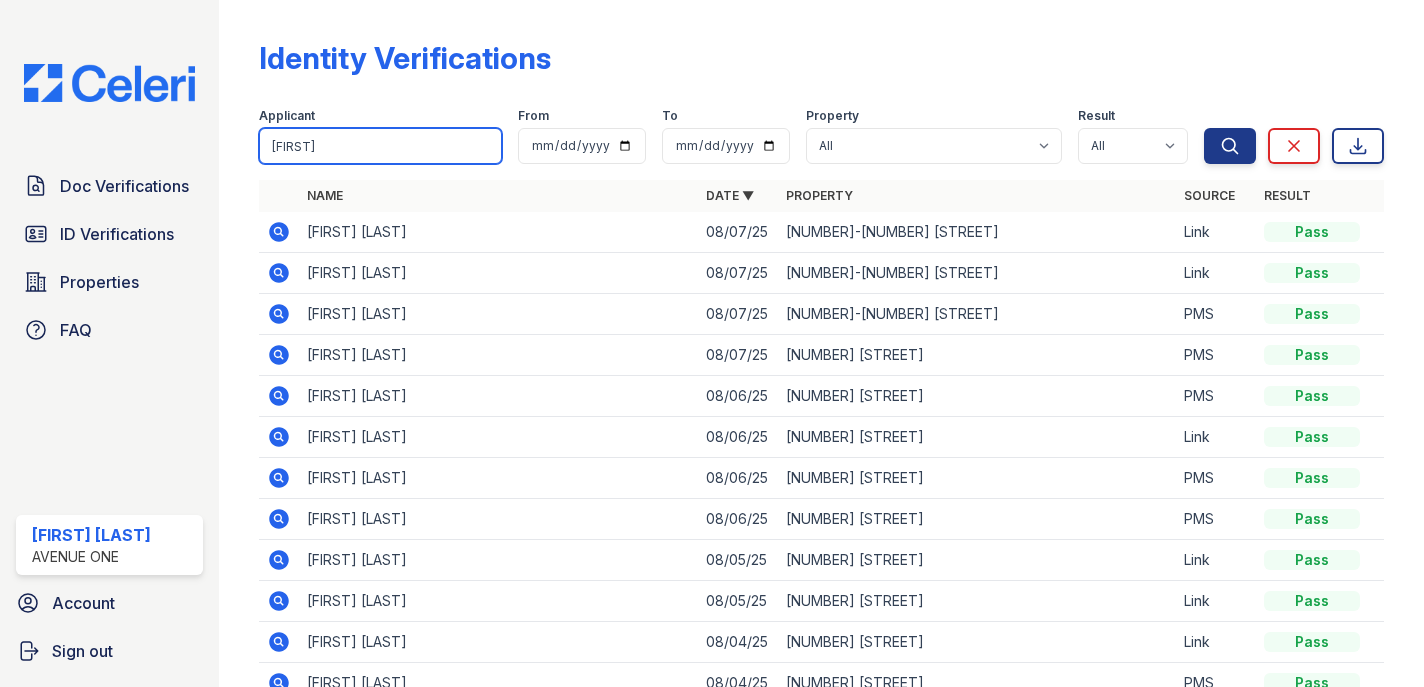 type on "ethan" 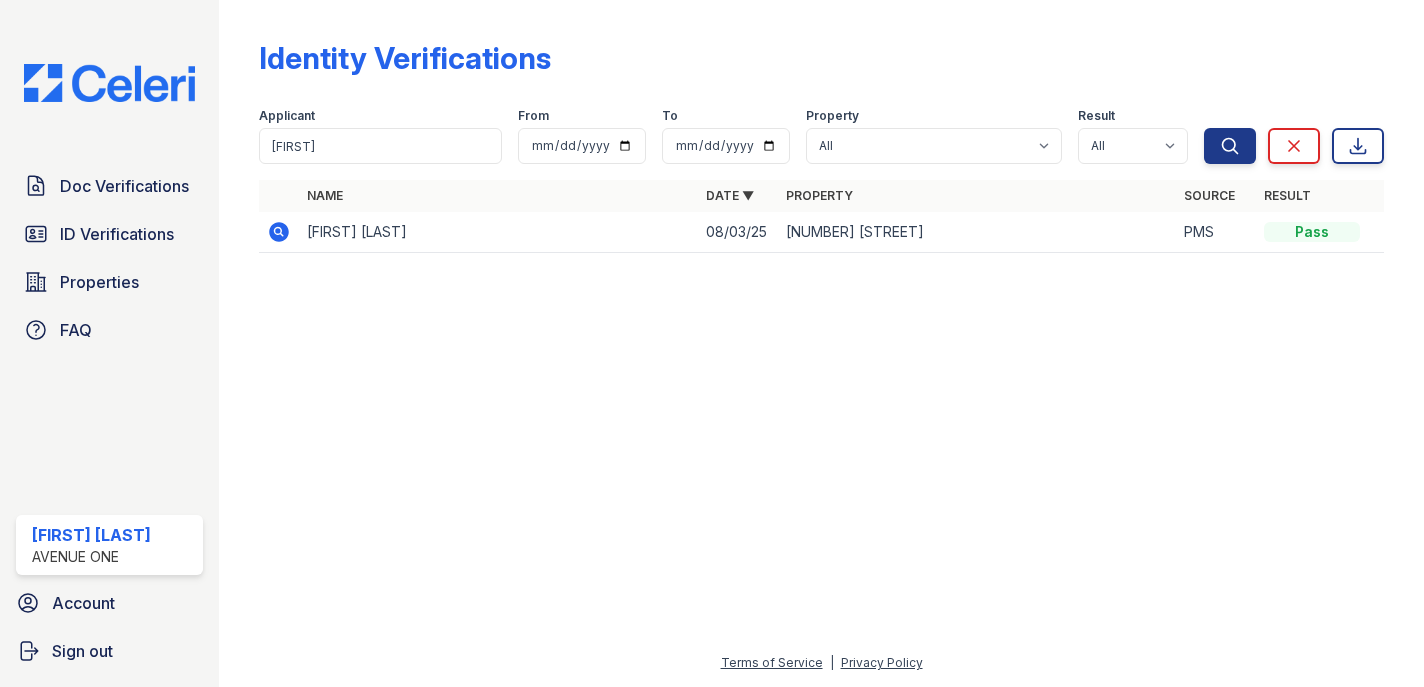 click 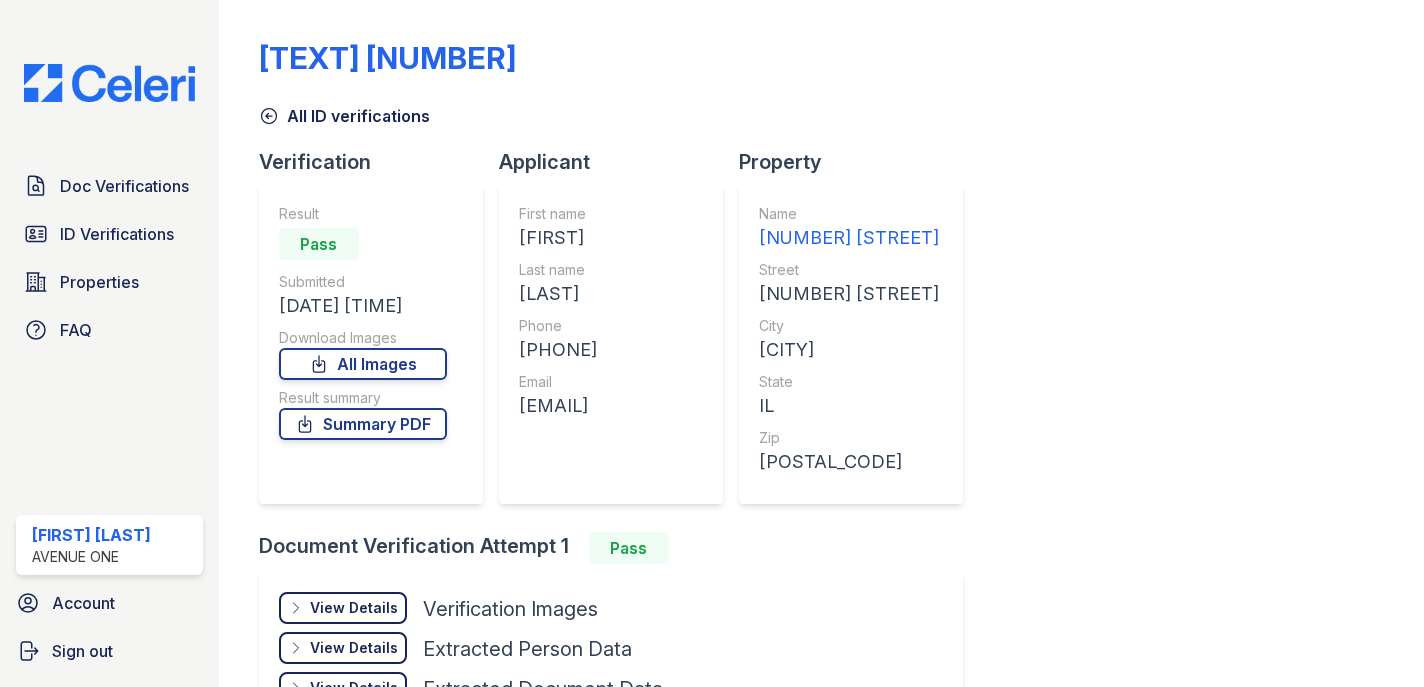 scroll, scrollTop: 0, scrollLeft: 0, axis: both 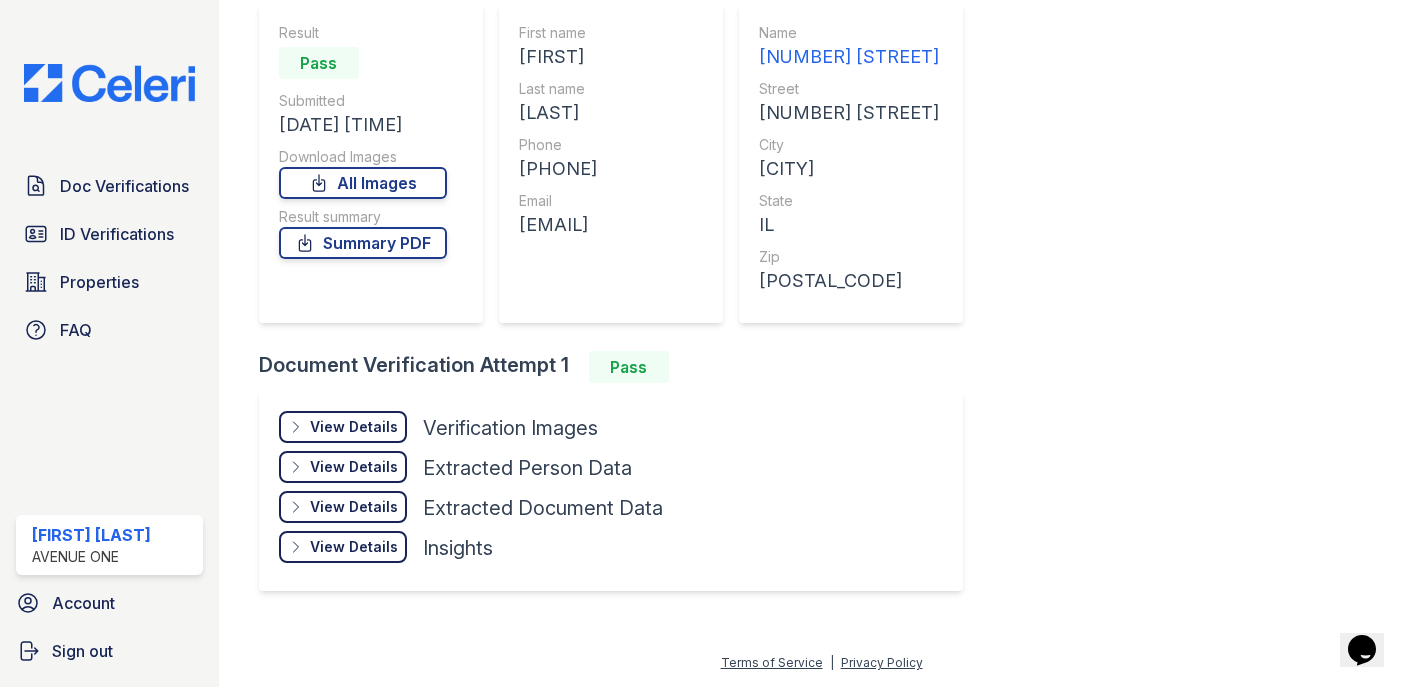click on "View Details" at bounding box center (354, 427) 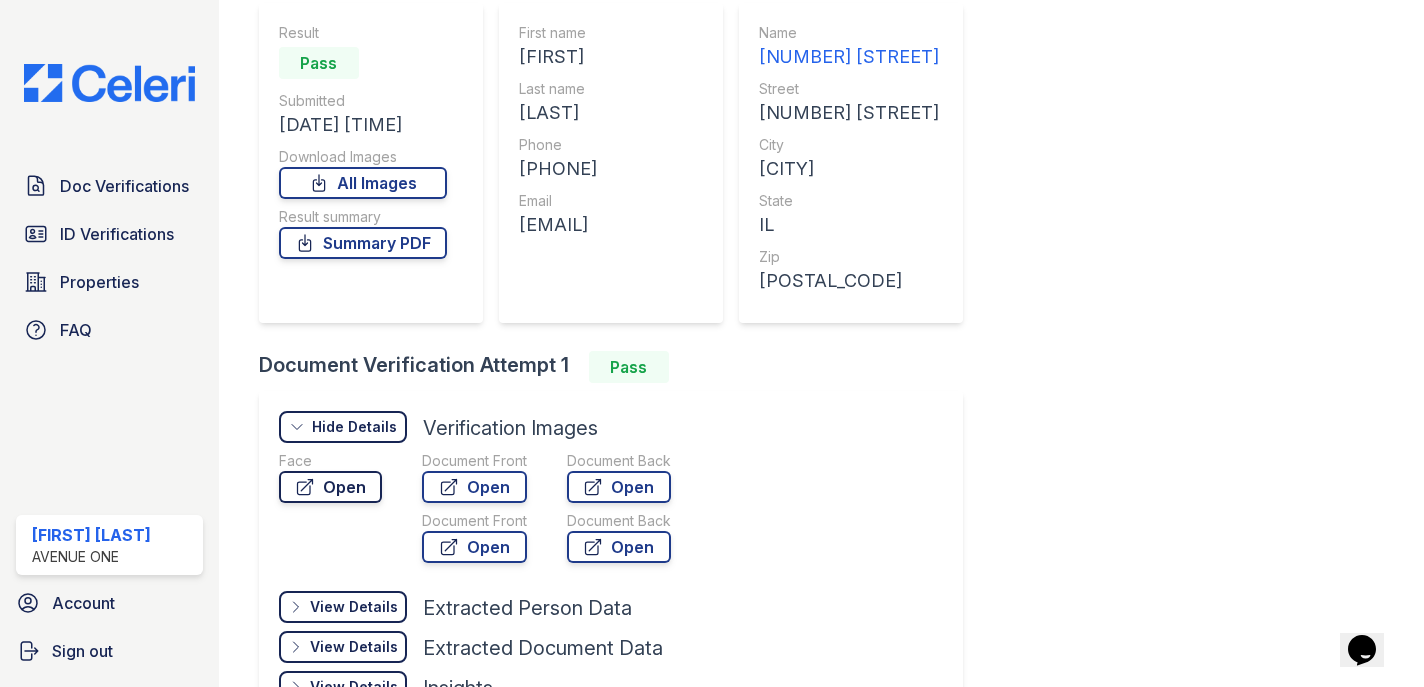 click on "Open" at bounding box center [330, 487] 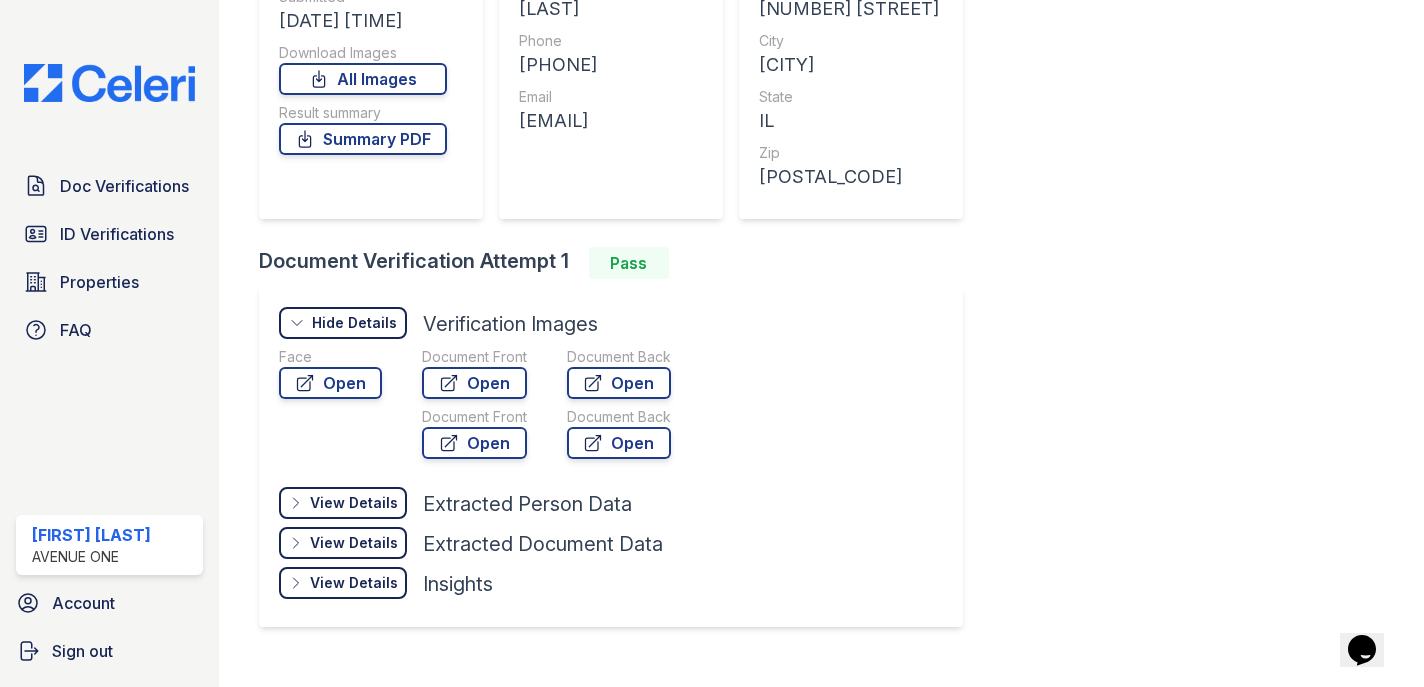 scroll, scrollTop: 321, scrollLeft: 0, axis: vertical 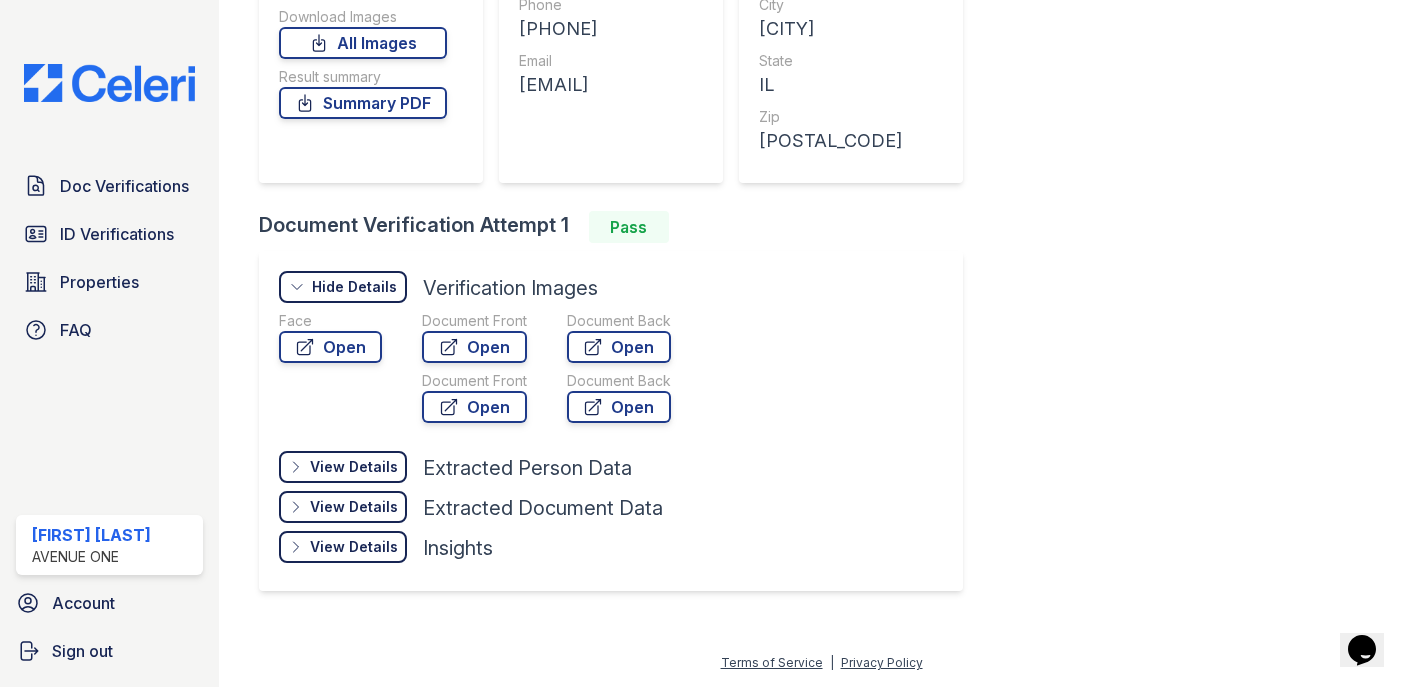 click on "Document Front" at bounding box center [474, 321] 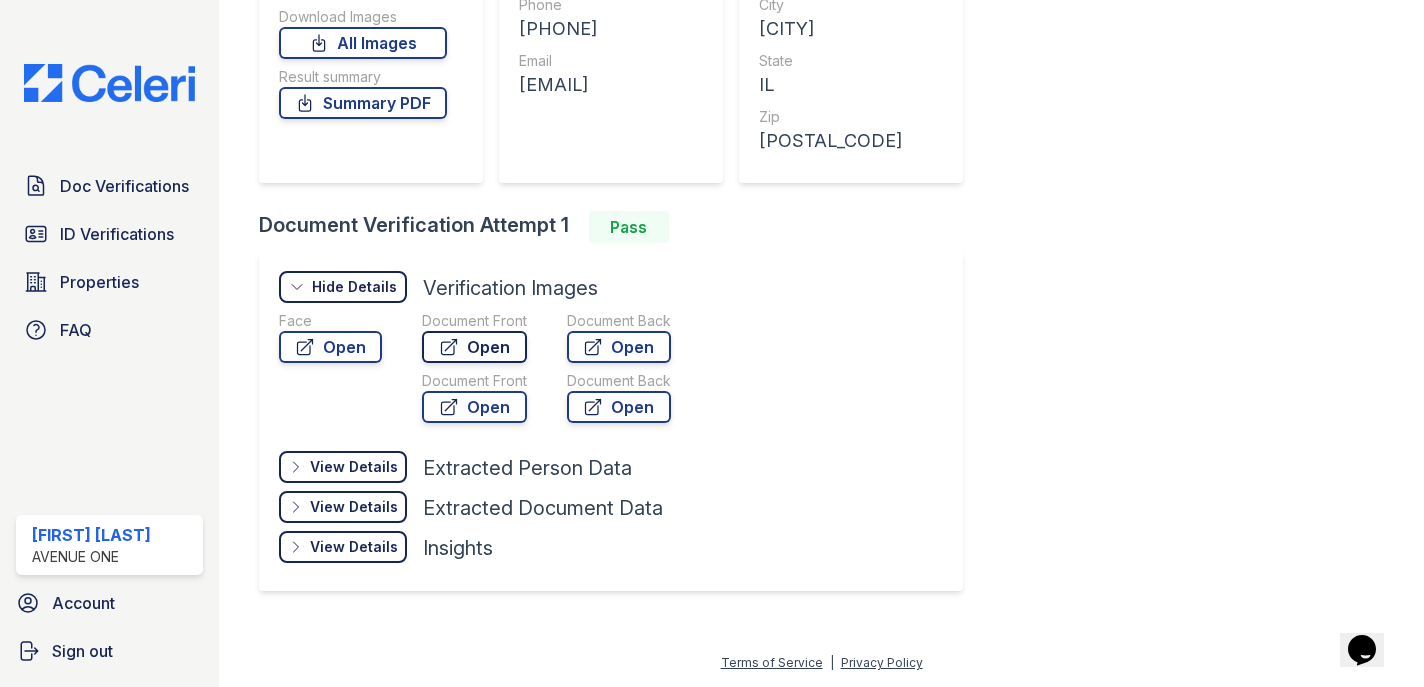 click on "Open" at bounding box center [474, 347] 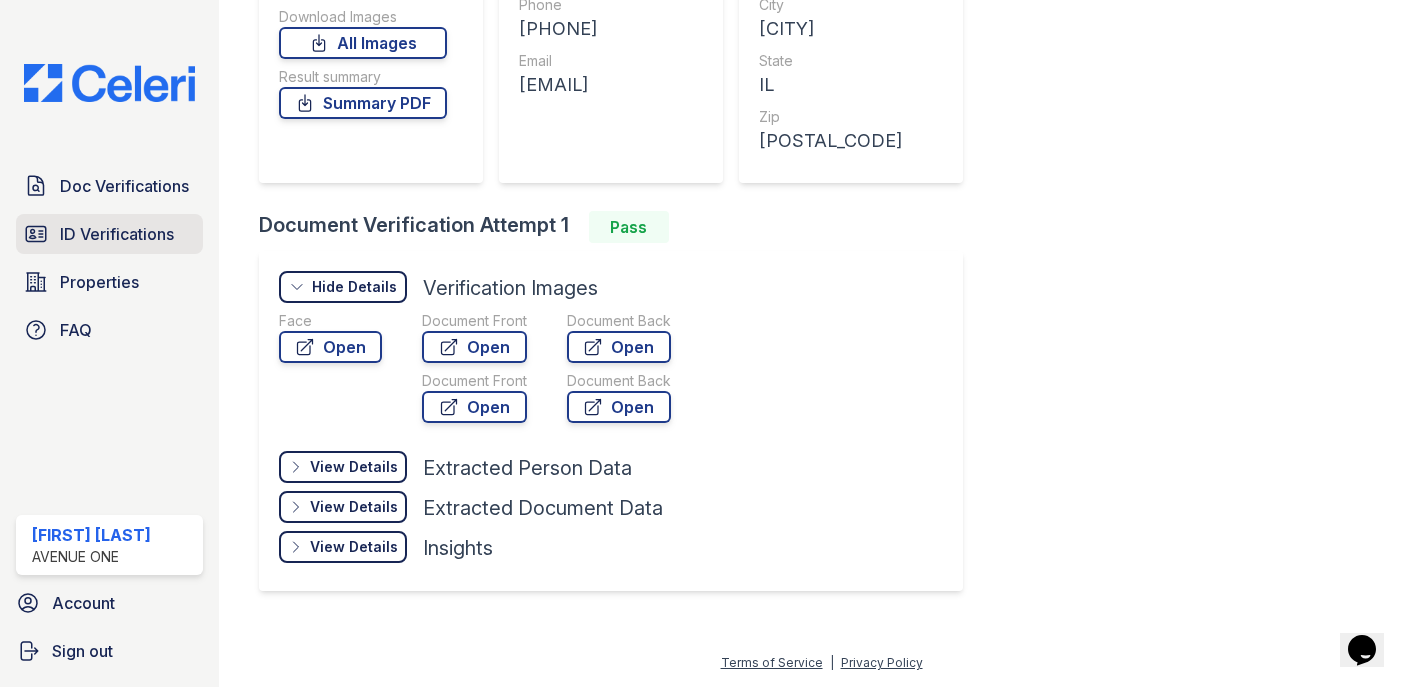 click on "ID Verifications" at bounding box center [117, 234] 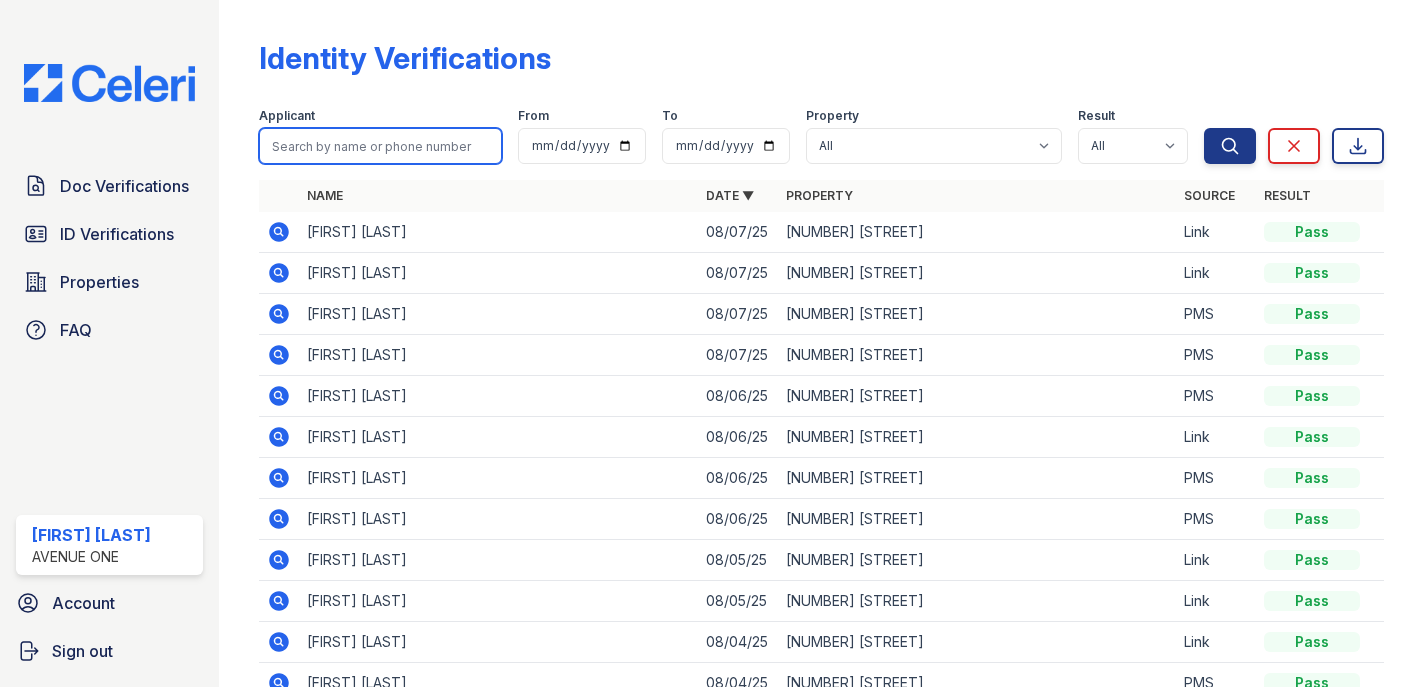 click at bounding box center [380, 146] 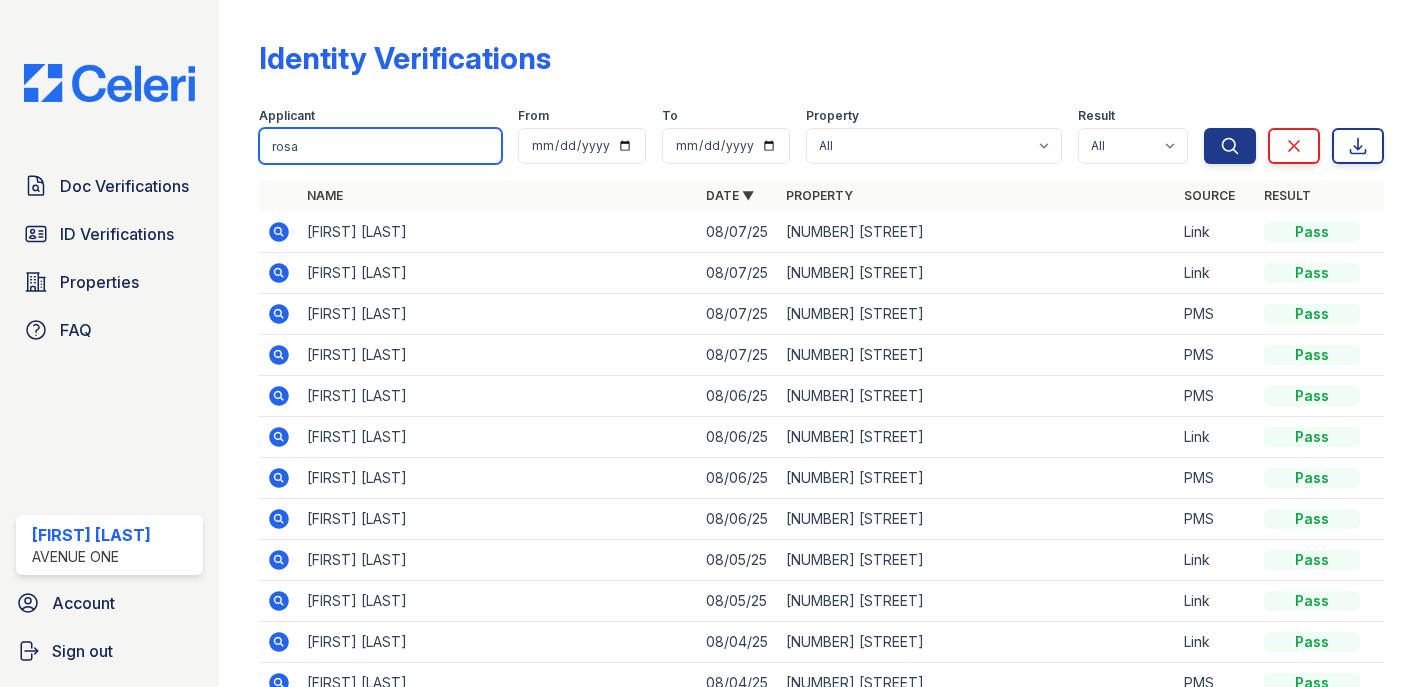 type on "rosa" 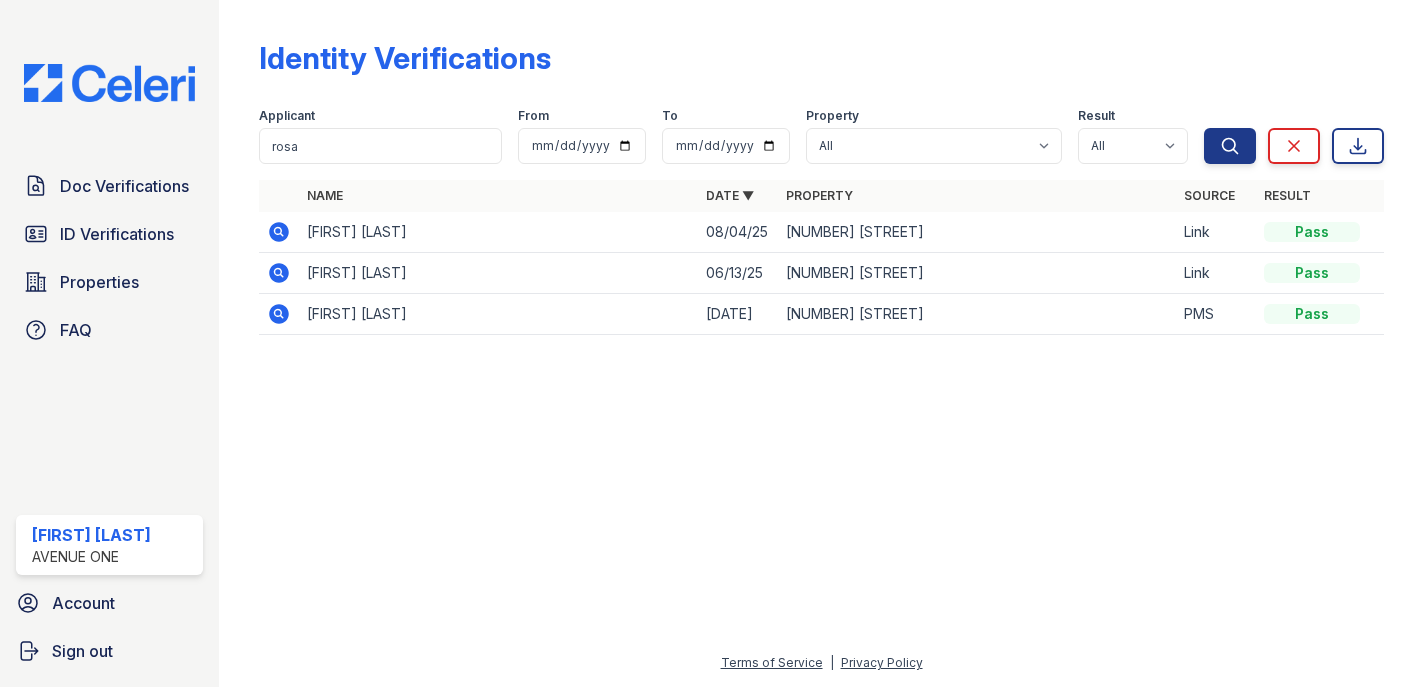 click at bounding box center (279, 232) 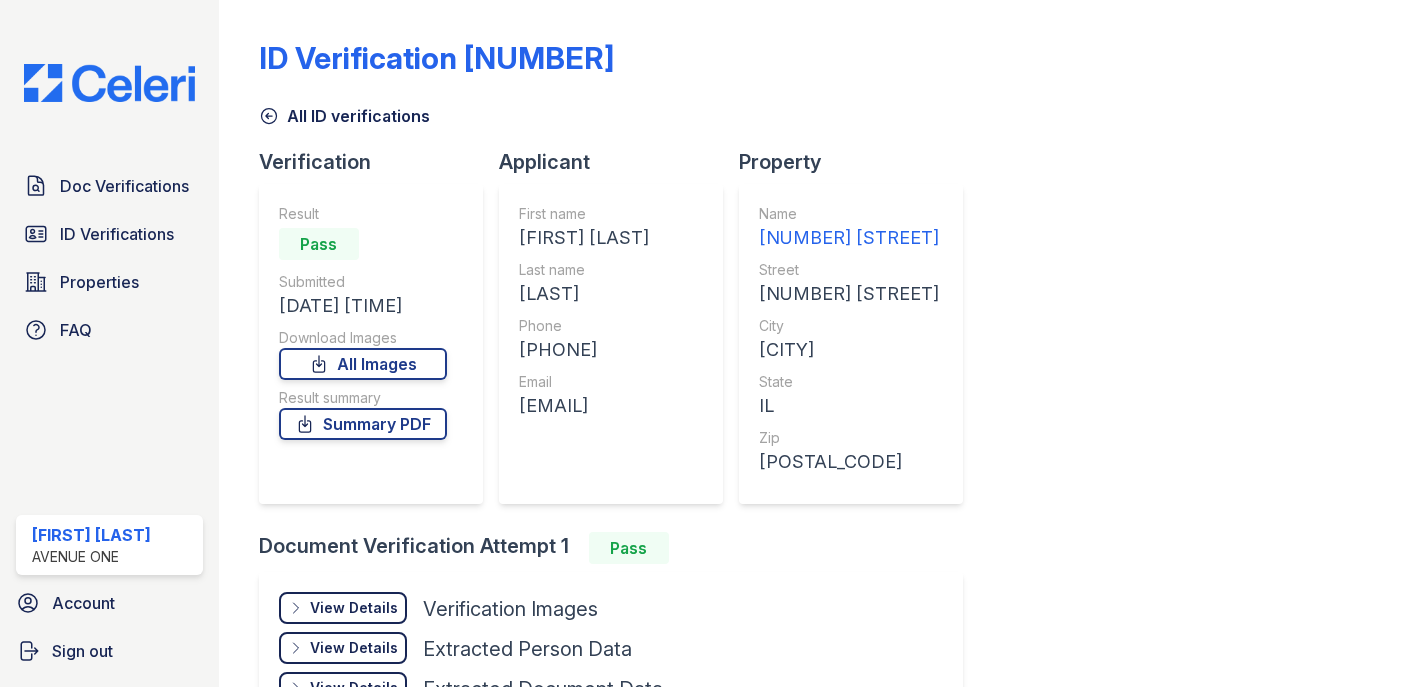 scroll, scrollTop: 0, scrollLeft: 0, axis: both 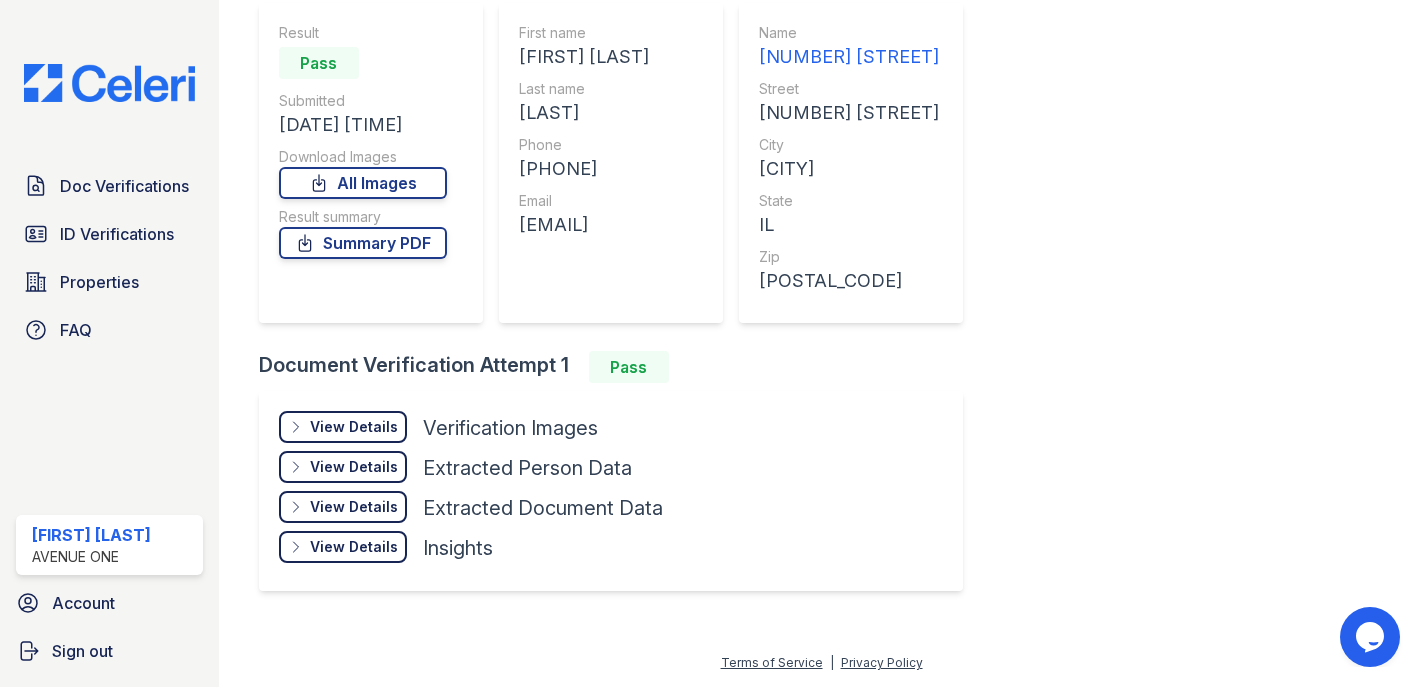 click on "Extracted Person Data
Attribute
Value
Confidence
Gender
F
High
Address
[NUMBER] [STREET] [CITY], [STATE] [POSTAL_CODE]
High
Employer
Id Number
Last Name
[LAST]
High
First Name
[FIRST] [MIDDLE]
High
Extra Names
Occupation
Date Of Birth
**/**/**
High
Nationality
Place Of Birth
Foreigner Status
View Details
Details" at bounding box center [611, 491] 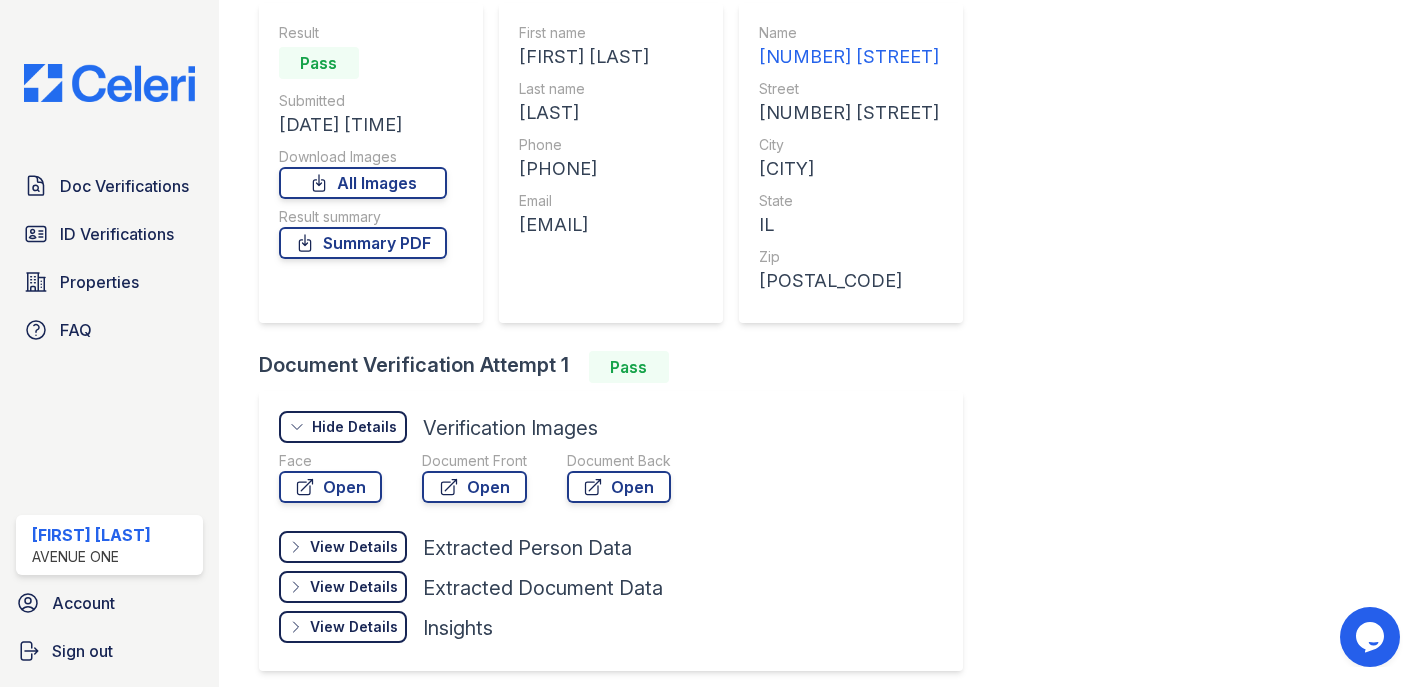 scroll, scrollTop: 261, scrollLeft: 0, axis: vertical 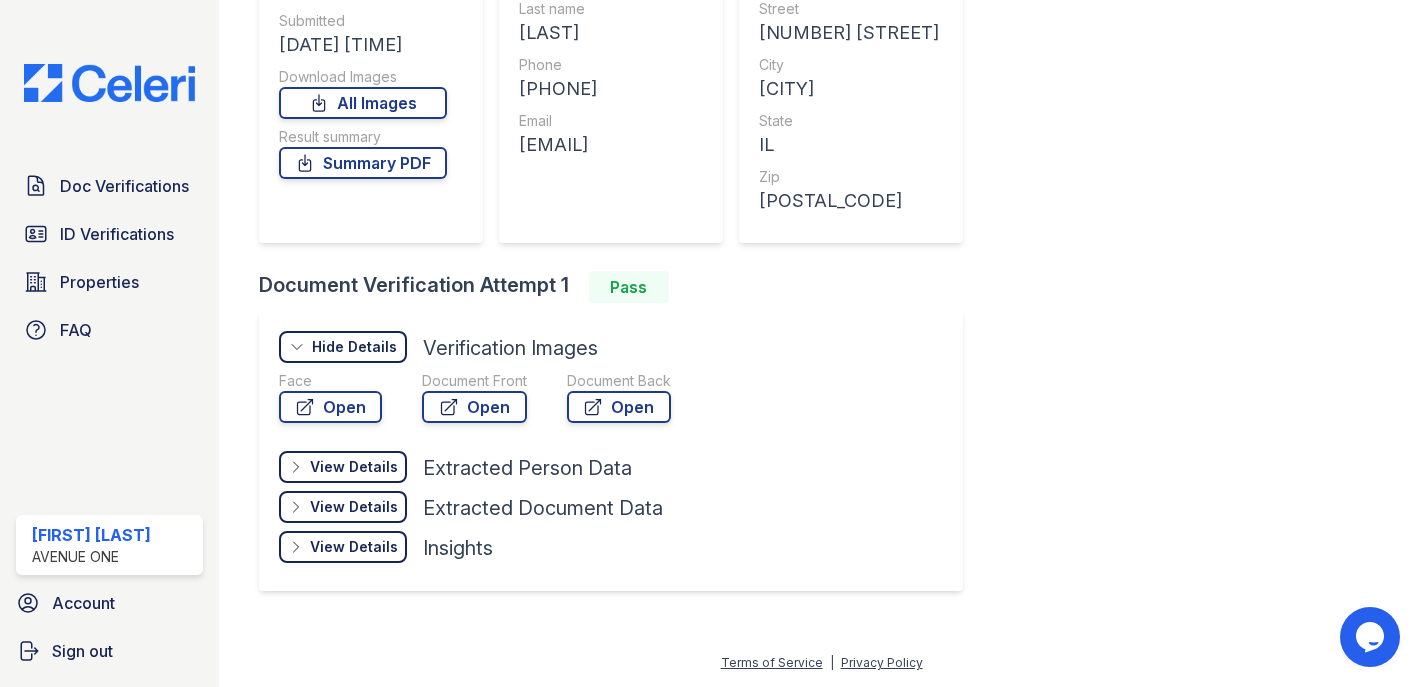 click on "Face" at bounding box center (330, 381) 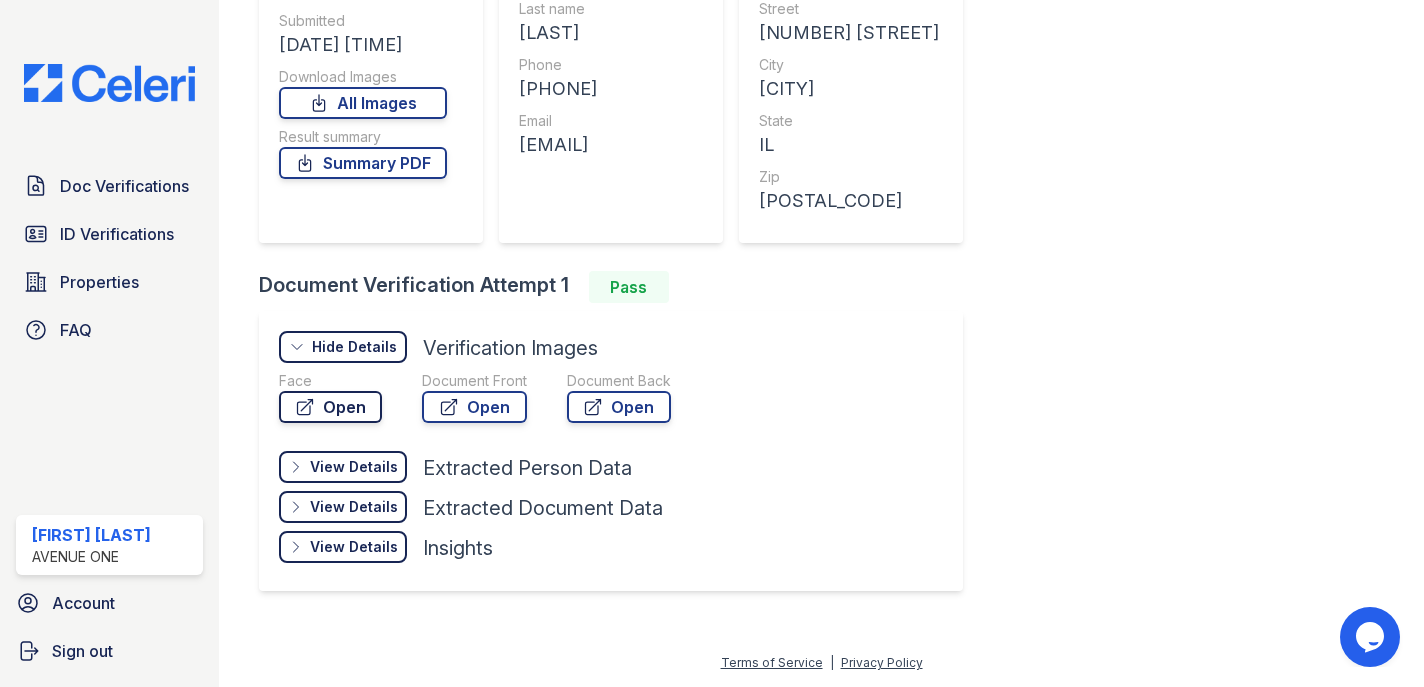 click on "Open" at bounding box center [330, 407] 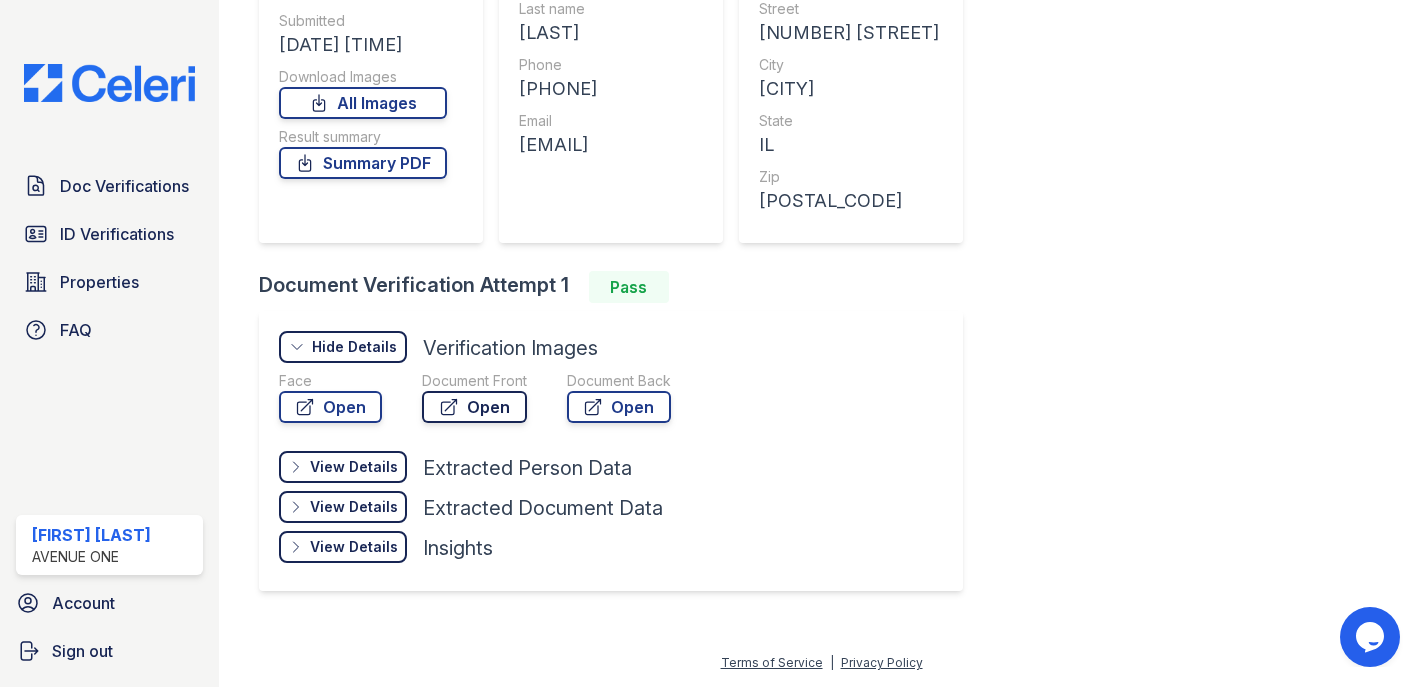click on "Open" at bounding box center (474, 407) 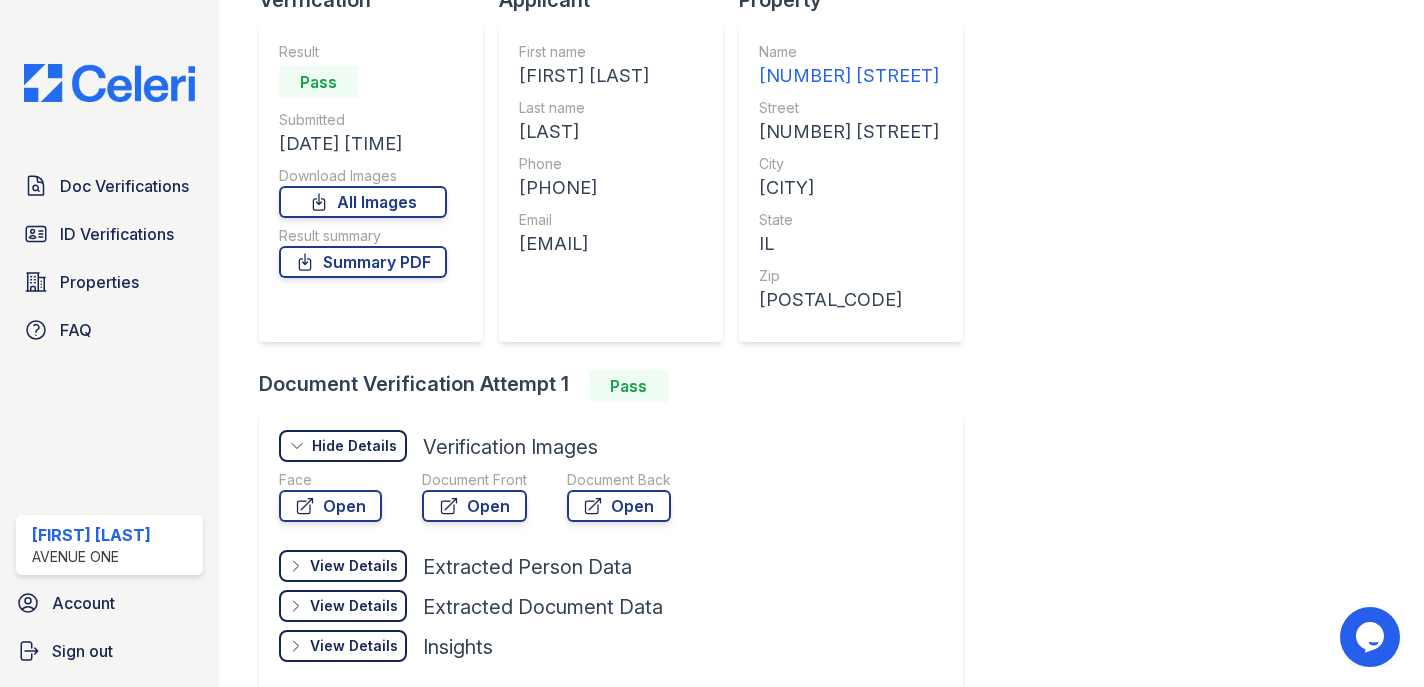 scroll, scrollTop: 0, scrollLeft: 0, axis: both 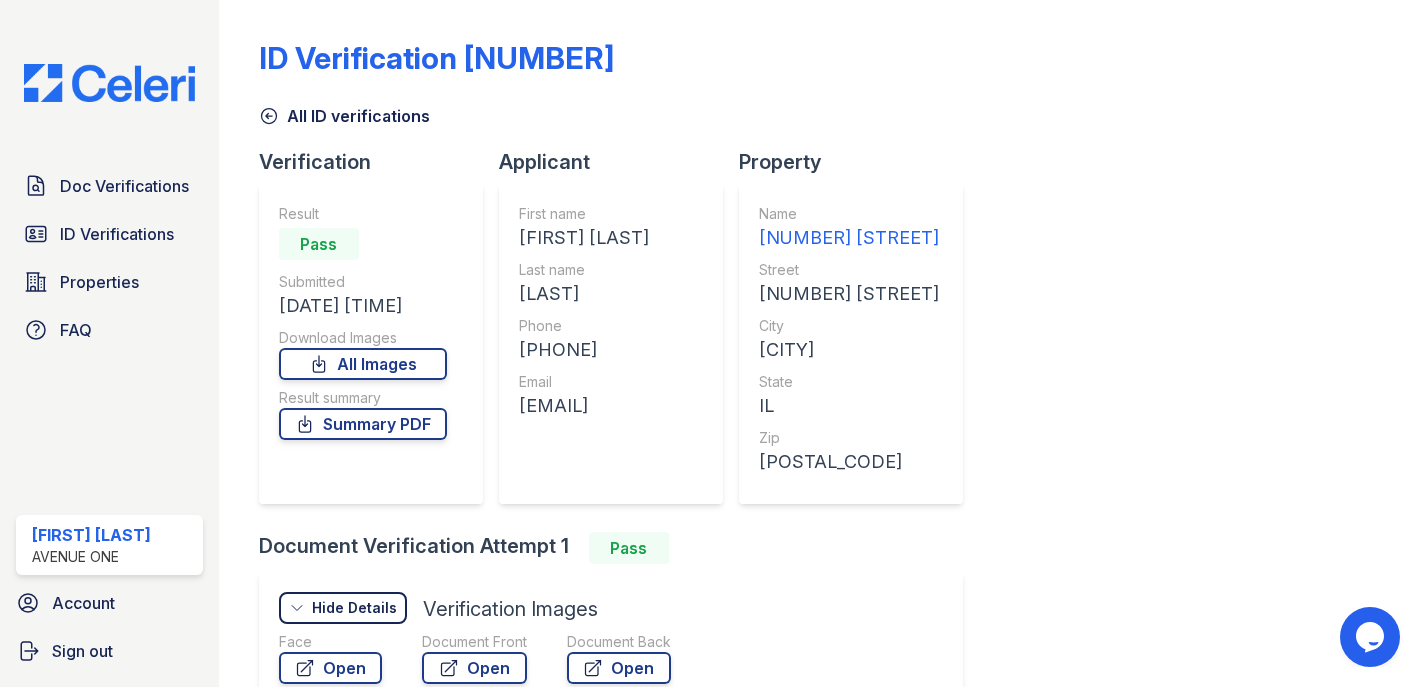 click 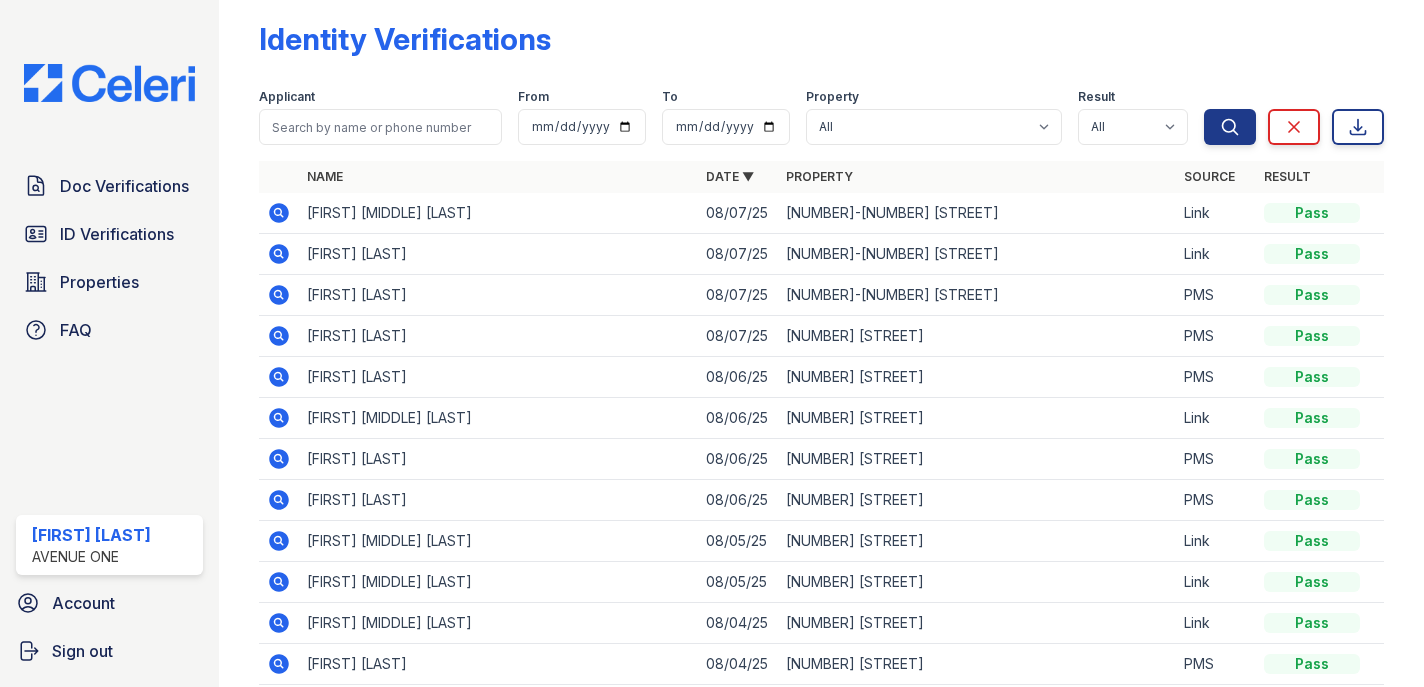 scroll, scrollTop: 28, scrollLeft: 0, axis: vertical 